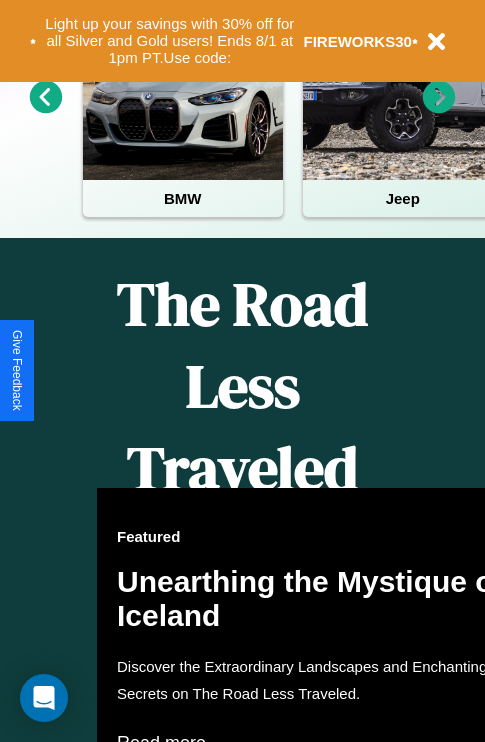 scroll, scrollTop: 817, scrollLeft: 0, axis: vertical 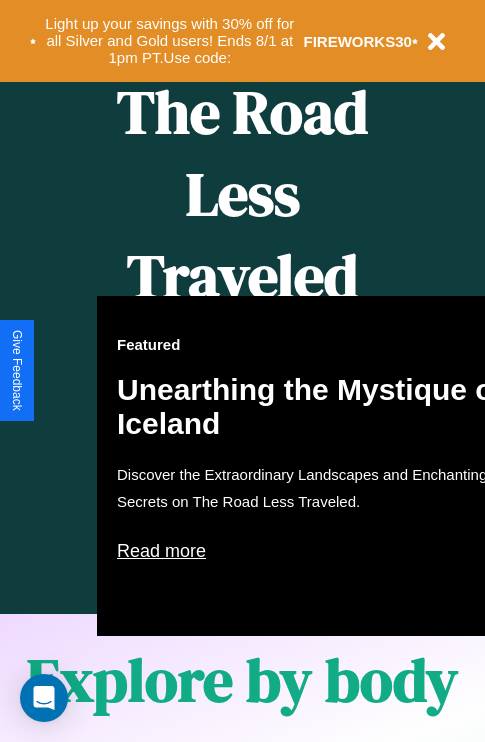 click on "Featured Unearthing the Mystique of Iceland Discover the Extraordinary Landscapes and Enchanting Secrets on The Road Less Traveled. Read more" at bounding box center (317, 466) 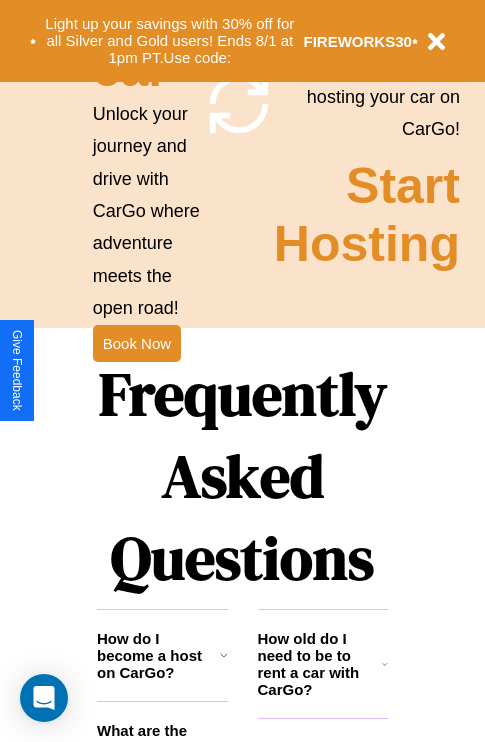 scroll, scrollTop: 1947, scrollLeft: 0, axis: vertical 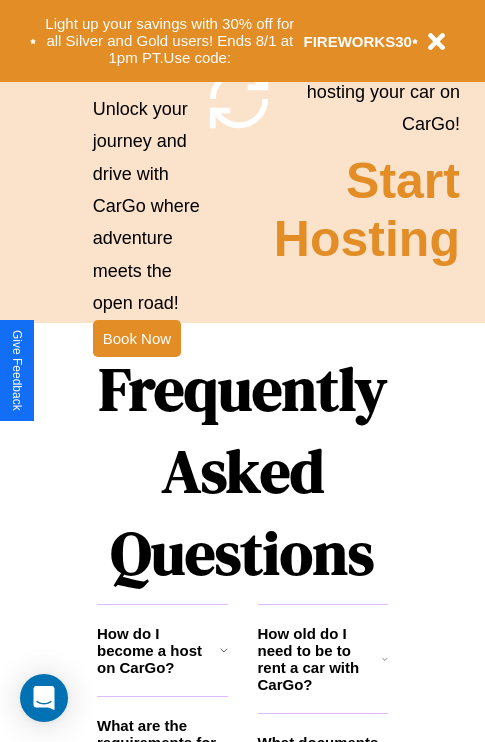 click on "Frequently Asked Questions" at bounding box center (242, 471) 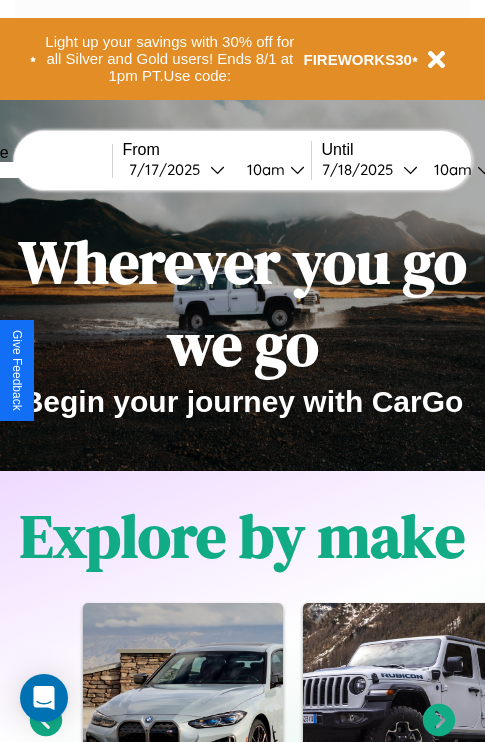 scroll, scrollTop: 0, scrollLeft: 0, axis: both 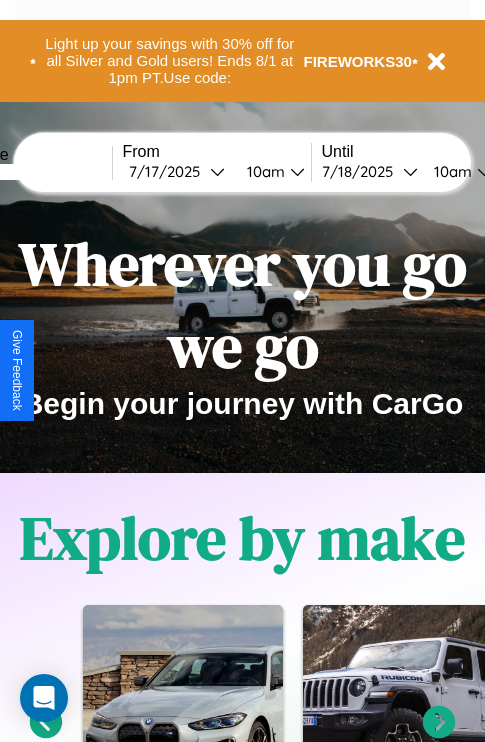 click at bounding box center [37, 172] 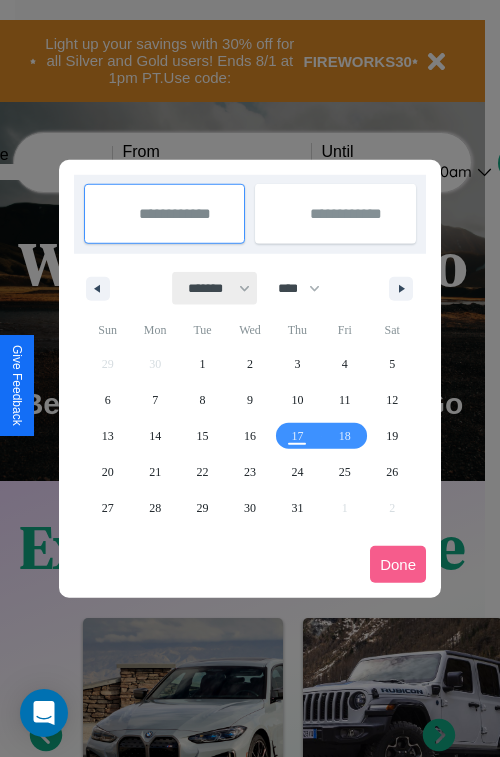 click on "******* ******** ***** ***** *** **** **** ****** ********* ******* ******** ********" at bounding box center (215, 288) 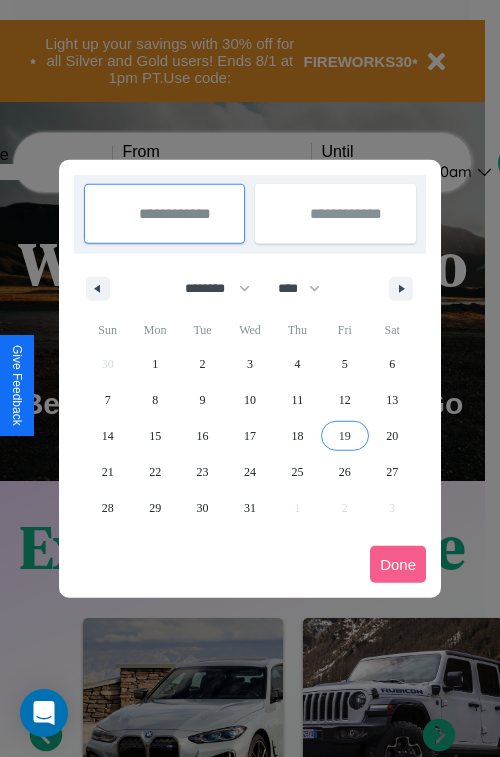 click on "19" at bounding box center [345, 436] 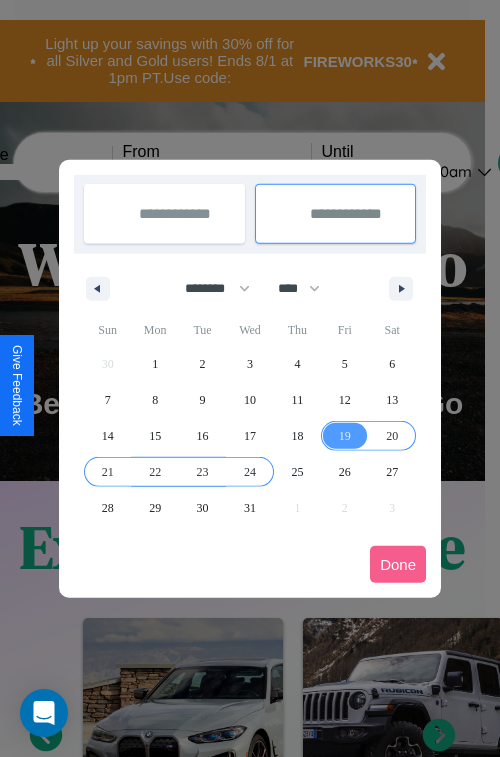 click on "24" at bounding box center (250, 472) 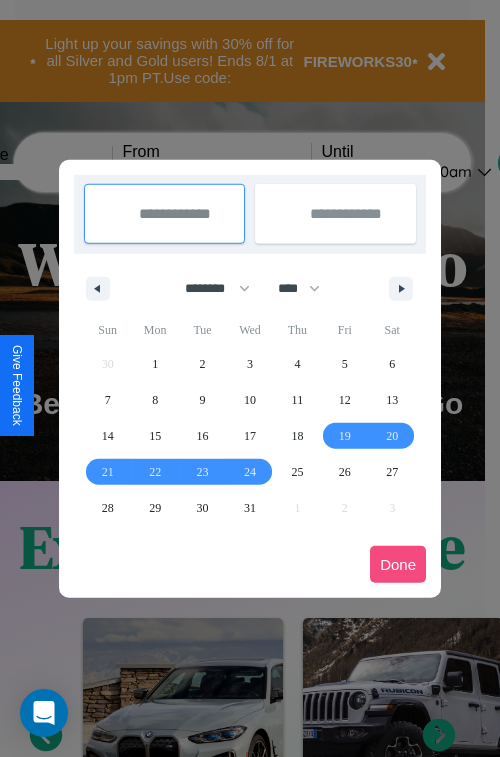 click on "Done" at bounding box center (398, 564) 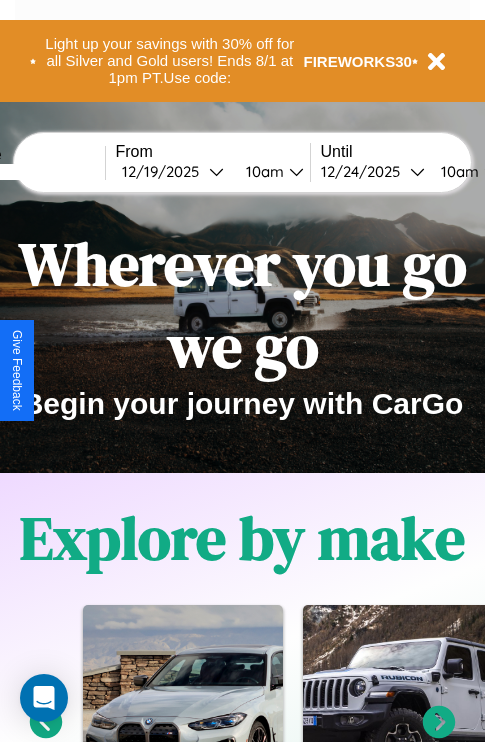 scroll, scrollTop: 0, scrollLeft: 81, axis: horizontal 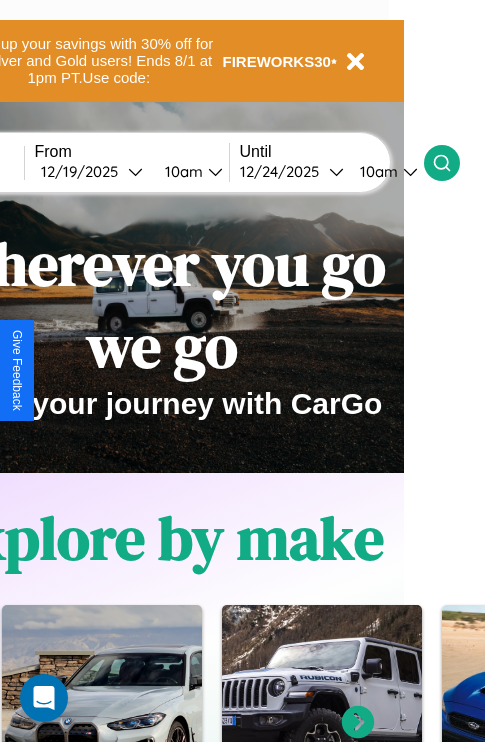 click 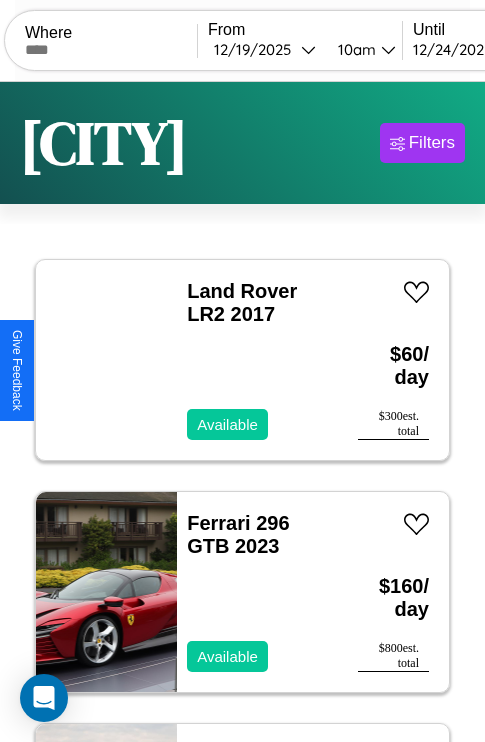 scroll, scrollTop: 66, scrollLeft: 0, axis: vertical 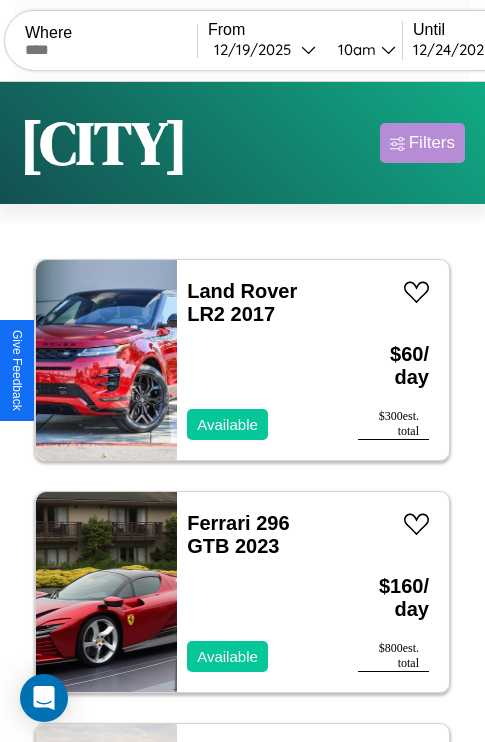 click on "Filters" at bounding box center [432, 143] 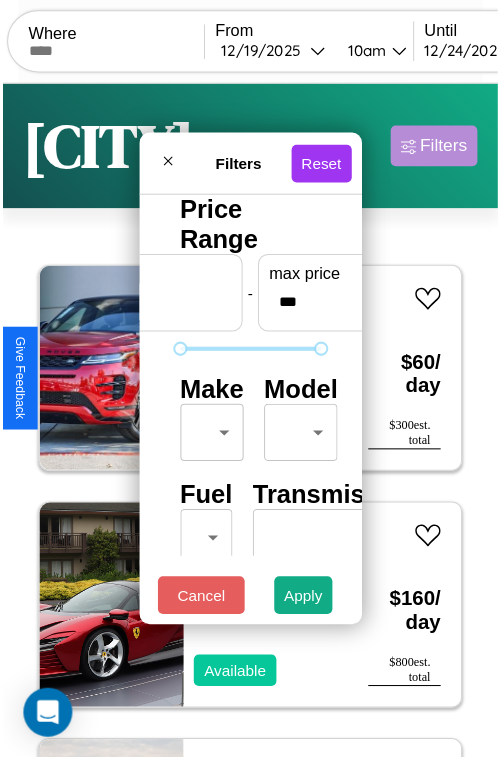 scroll, scrollTop: 59, scrollLeft: 0, axis: vertical 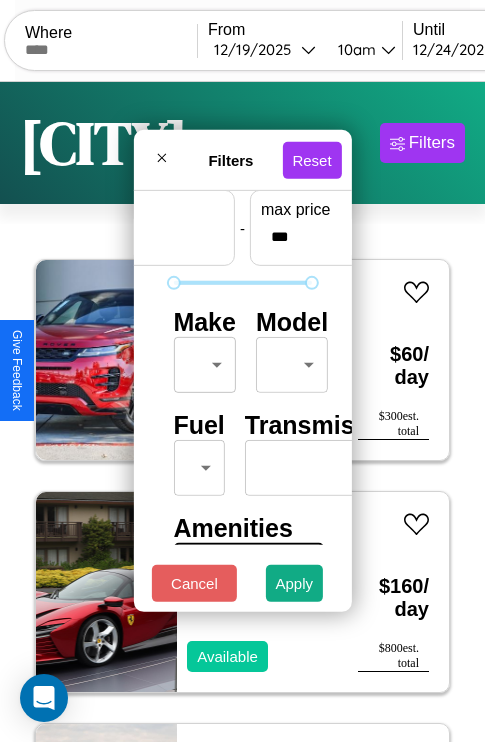 click on "CarGo Where From [MONTH] / [DAY] / [YEAR] [TIME] Until [MONTH] / [DAY] / [YEAR] [TIME] Become a Host Login Sign Up [CITY] Filters 155  cars in this area These cars can be picked up in this city. Land Rover   LR2   2017 Available $ 60  / day $ 300  est. total Ferrari   296 GTB   2023 Available $ 160  / day $ 800  est. total Bentley   Flying Spur   2019 Available $ 90  / day $ 450  est. total Chevrolet   Trailblazer   2016 Available $ 170  / day $ 850  est. total Subaru   Justy   2021 Available $ 100  / day $ 500  est. total BMW   R 1200 S   2014 Available $ 110  / day $ 550  est. total Subaru   Standard   2017 Available $ 90  / day $ 450  est. total Tesla   Roadster   2019 Available $ 40  / day $ 200  est. total BMW   K 100 RT   2014 Available $ 140  / day $ 700  est. total Lexus   SC   2022 Available $ 60  / day $ 300  est. total Ford   Fairmont   2023 Available $ 40  / day $ 200  est. total Aston Martin   DB12   2023 Available $ 190  / day $ 950  est. total Acura   ZDX   2017 Unavailable $ 70  / day $ 350  est. total Hyundai     $ $" at bounding box center [242, 412] 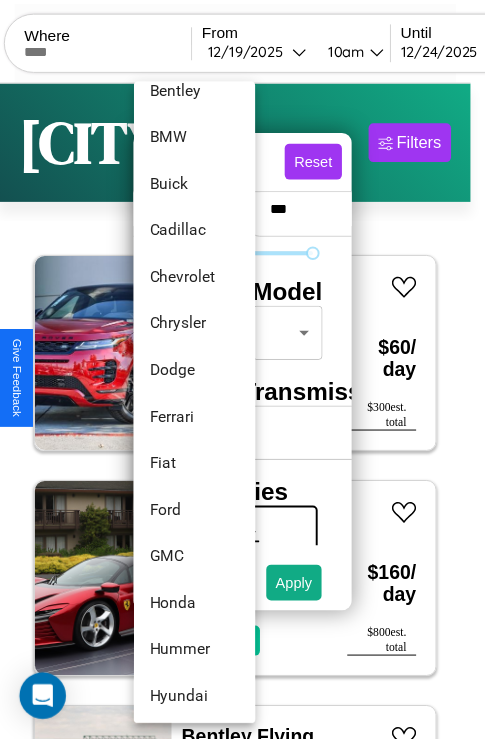 scroll, scrollTop: 374, scrollLeft: 0, axis: vertical 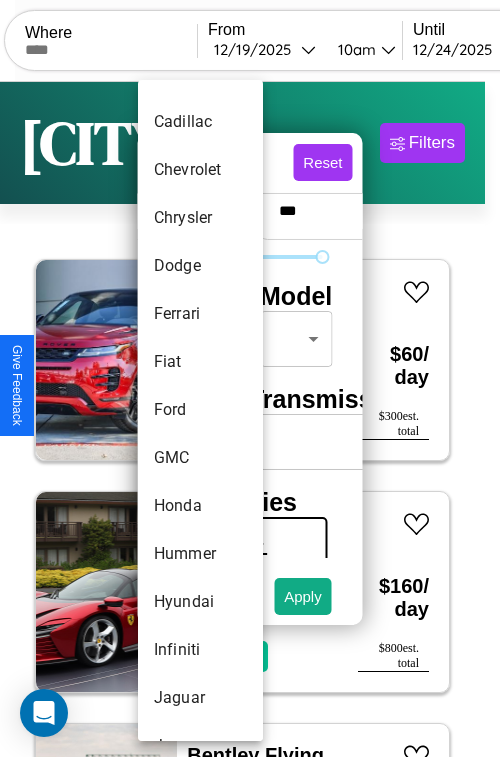 click on "Ford" at bounding box center [200, 410] 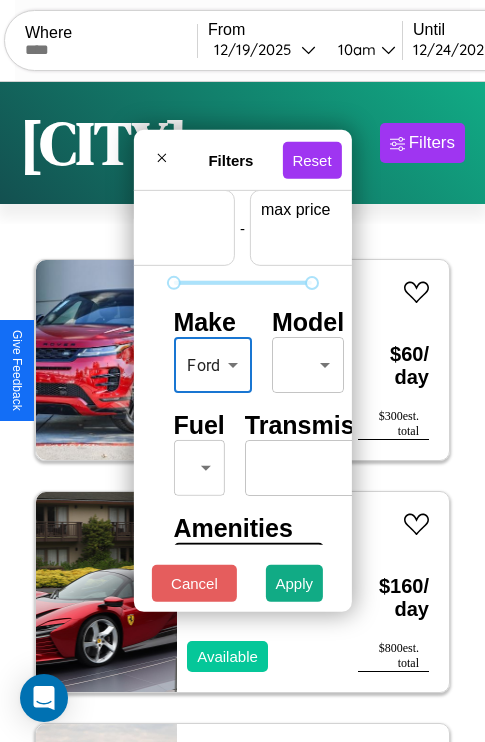 scroll, scrollTop: 59, scrollLeft: 124, axis: both 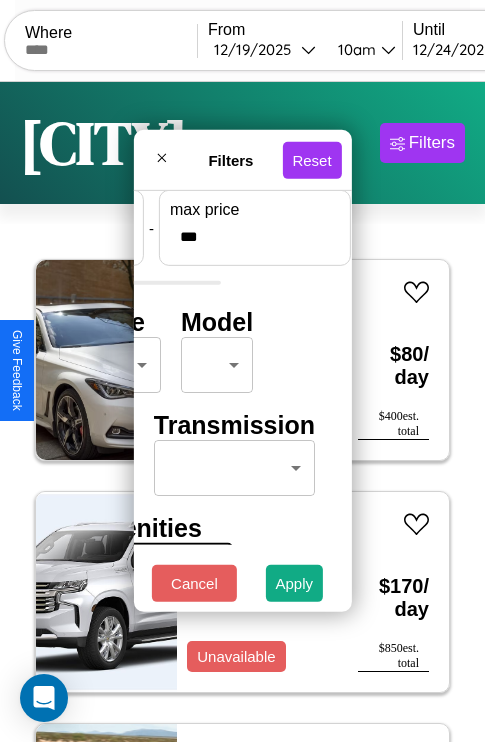 type on "***" 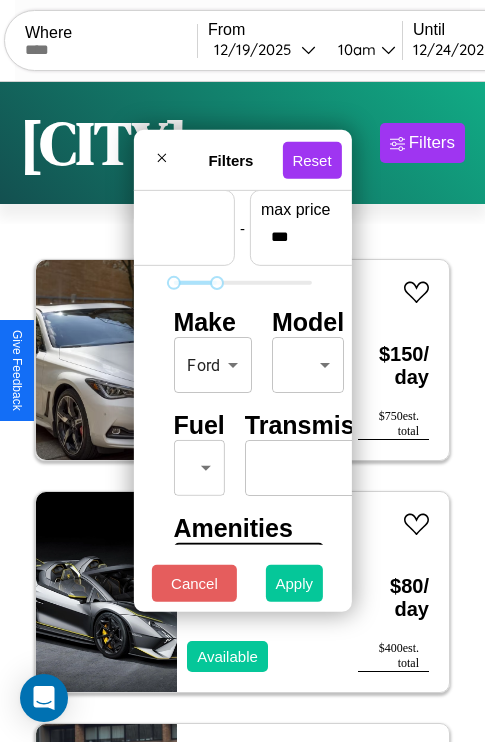 type on "*" 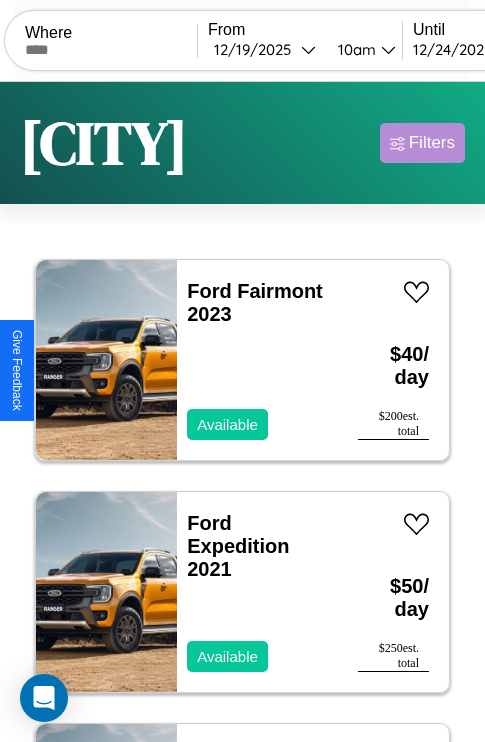 click on "Filters" at bounding box center [432, 143] 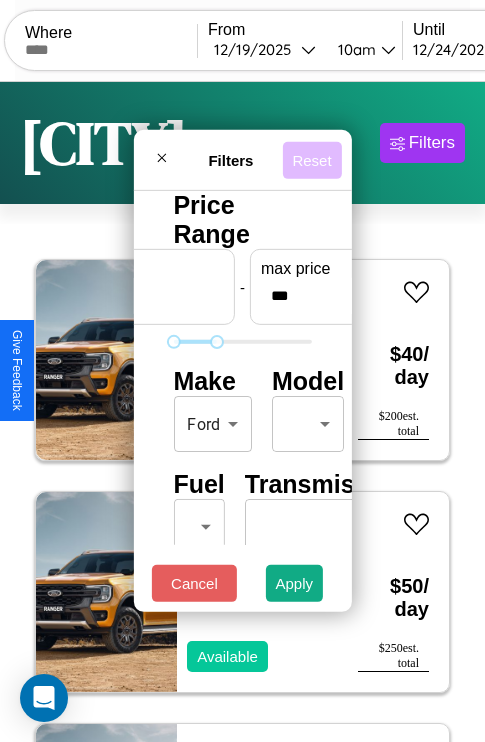 click on "Reset" at bounding box center [311, 159] 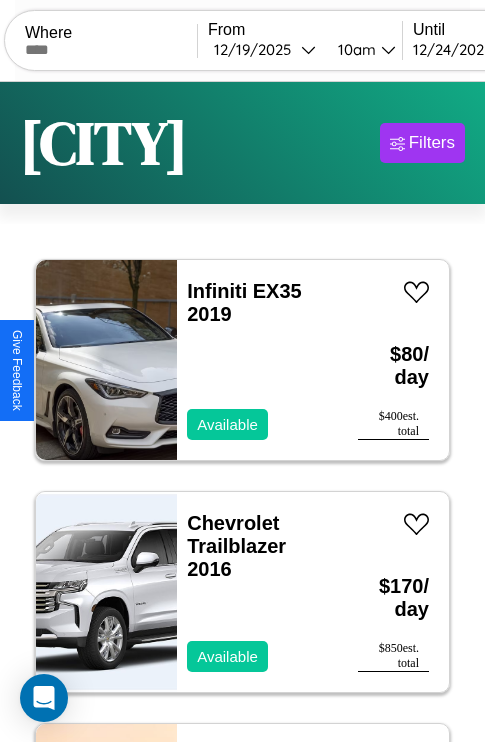 scroll, scrollTop: 79, scrollLeft: 0, axis: vertical 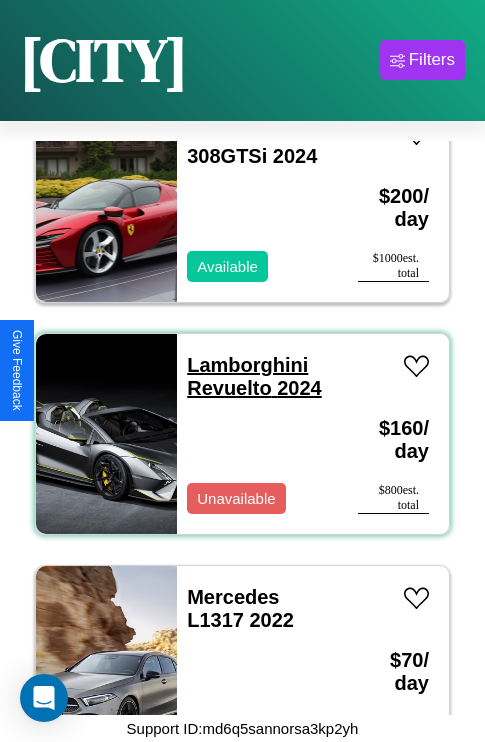 click on "Lamborghini   Revuelto   2024" at bounding box center (254, 376) 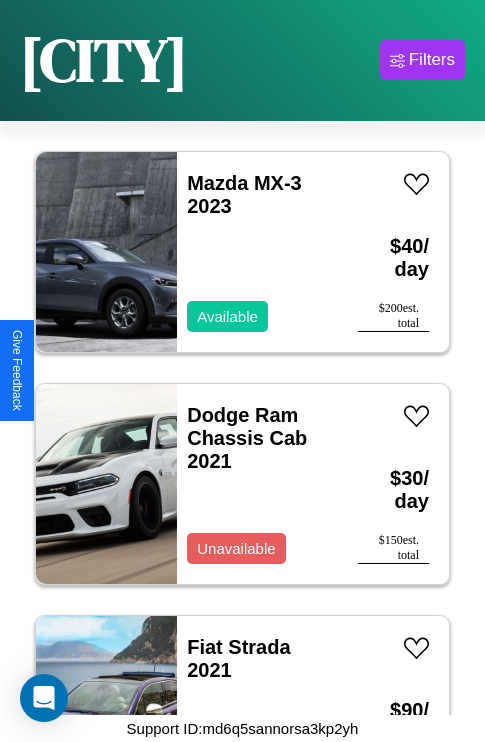 scroll, scrollTop: 30699, scrollLeft: 0, axis: vertical 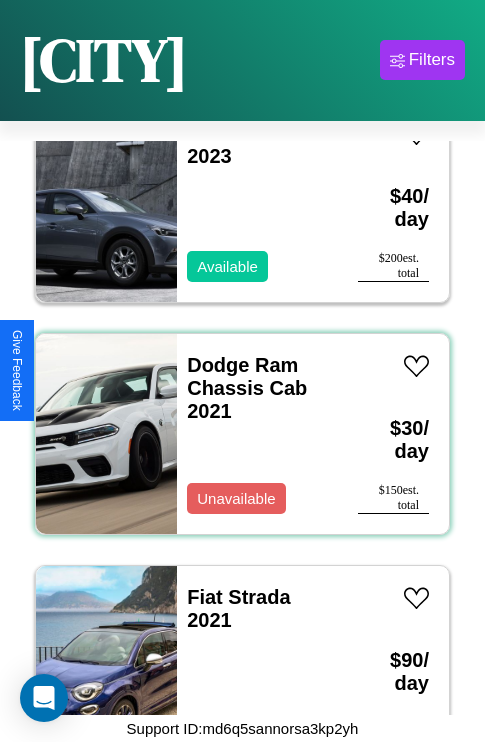 click on "Dodge   Ram Chassis Cab   2021 Unavailable" at bounding box center (257, 434) 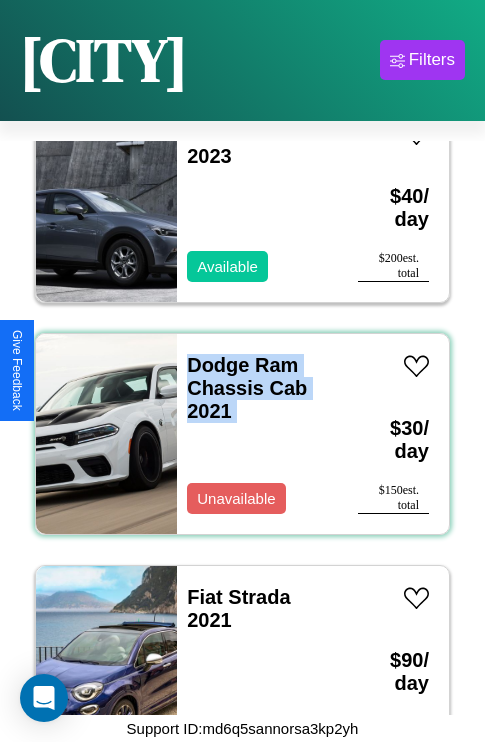 click on "Dodge   Ram Chassis Cab   2021 Unavailable" at bounding box center (257, 434) 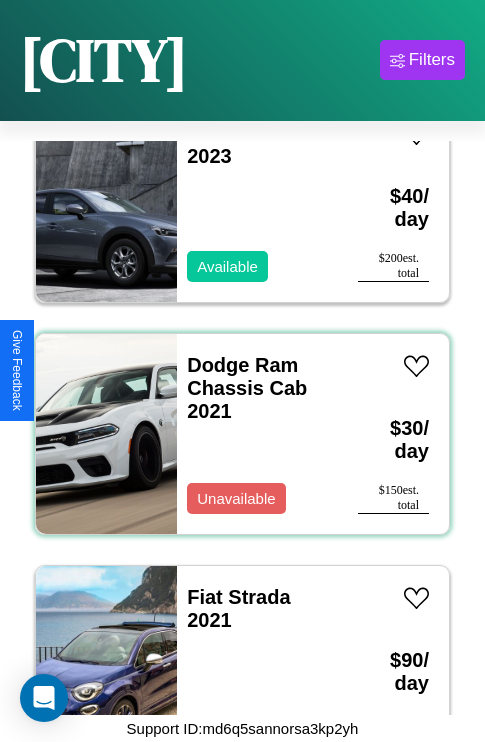 click on "Dodge   Ram Chassis Cab   2021 Unavailable" at bounding box center [257, 434] 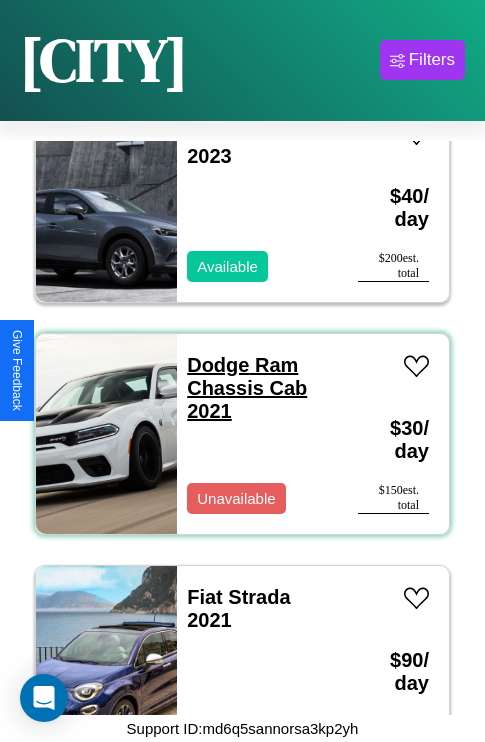 click on "Dodge   Ram Chassis Cab   2021" at bounding box center (247, 388) 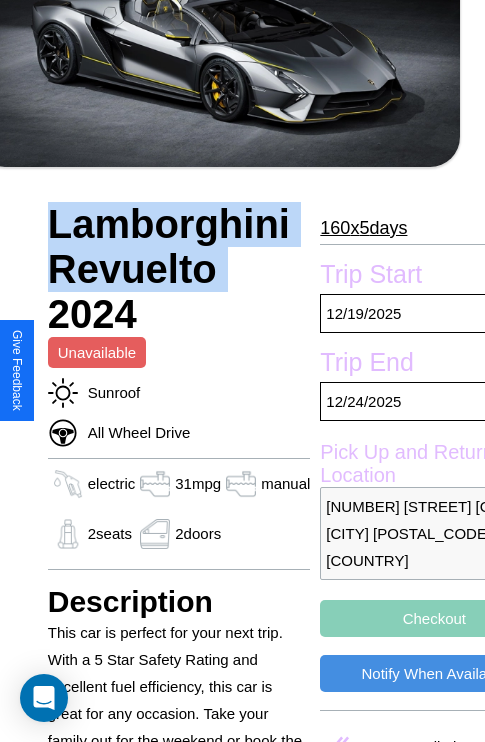 scroll, scrollTop: 408, scrollLeft: 80, axis: both 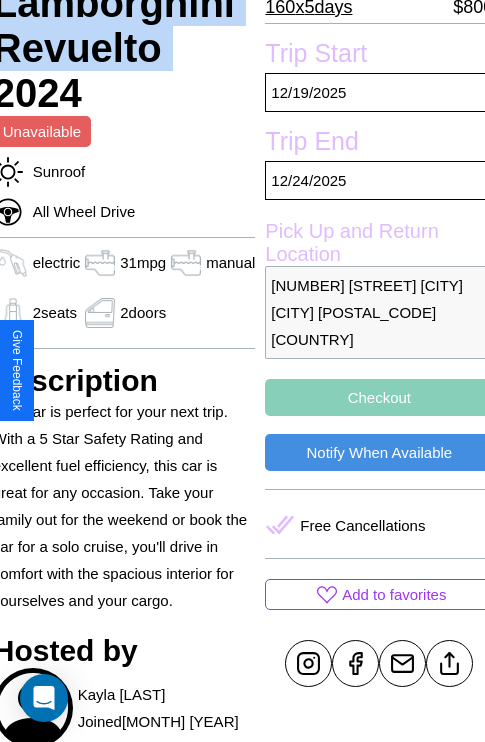 click on "Checkout" at bounding box center (379, 397) 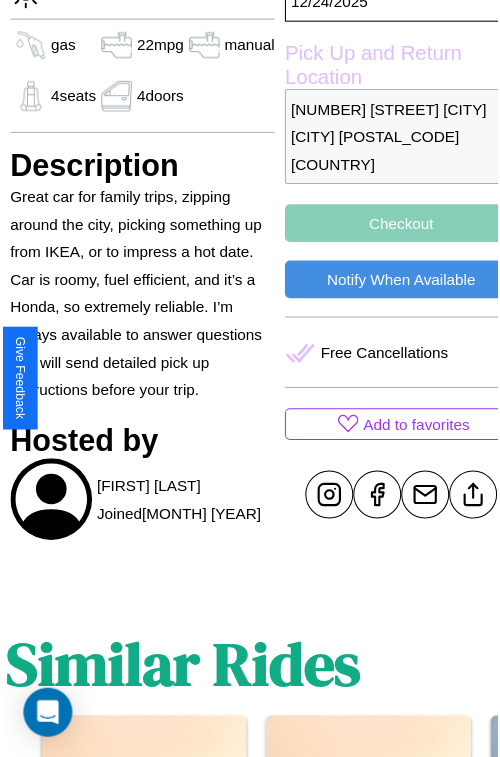 scroll, scrollTop: 574, scrollLeft: 68, axis: both 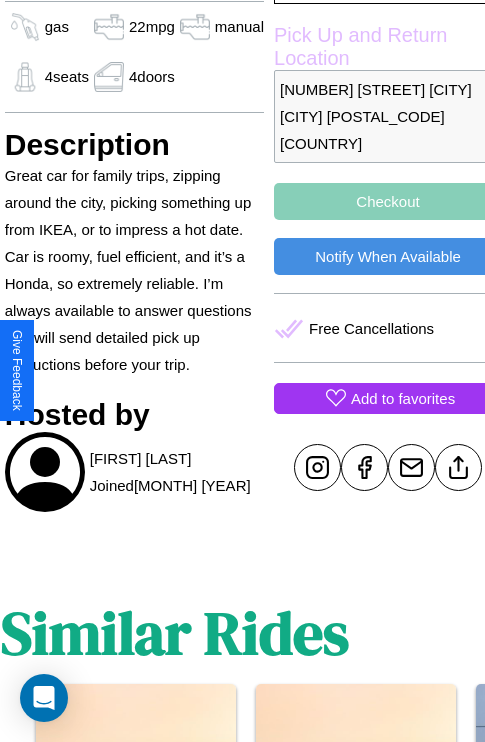 click on "Add to favorites" at bounding box center (403, 398) 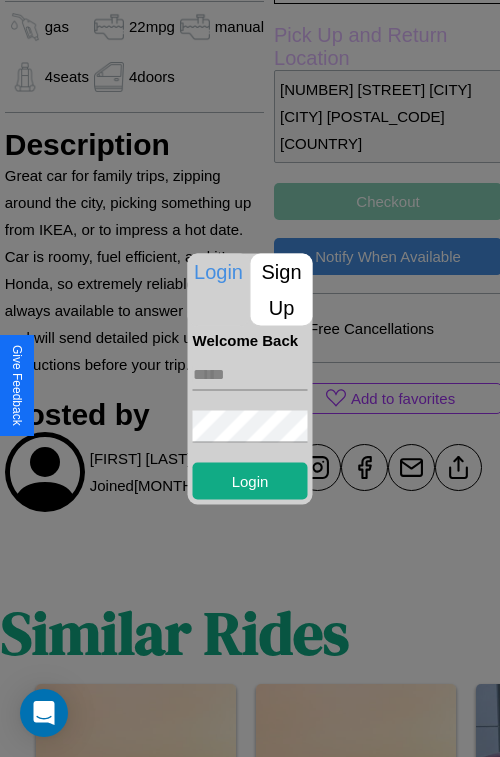 click at bounding box center [250, 374] 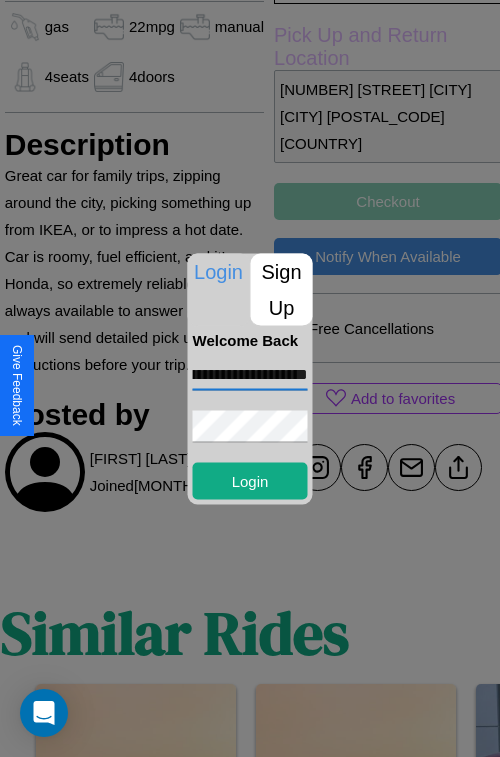 scroll, scrollTop: 0, scrollLeft: 85, axis: horizontal 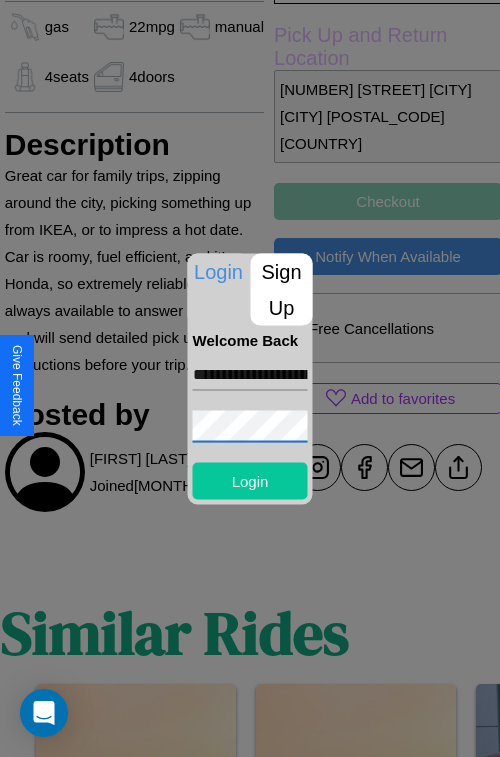 click on "Login" at bounding box center [250, 480] 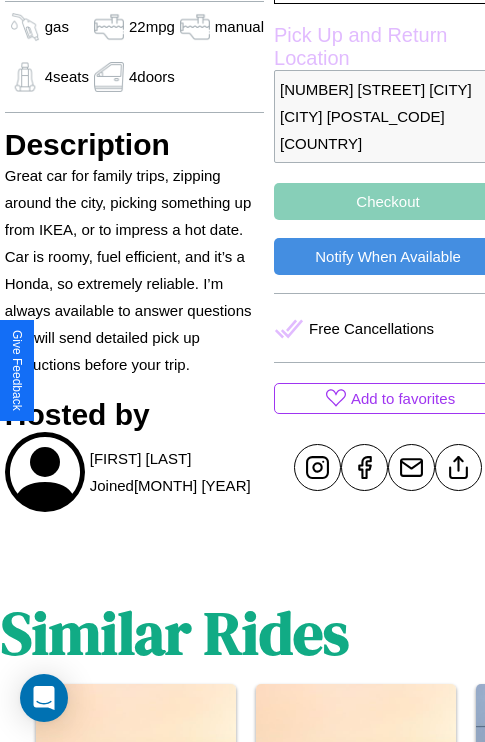 scroll, scrollTop: 574, scrollLeft: 68, axis: both 